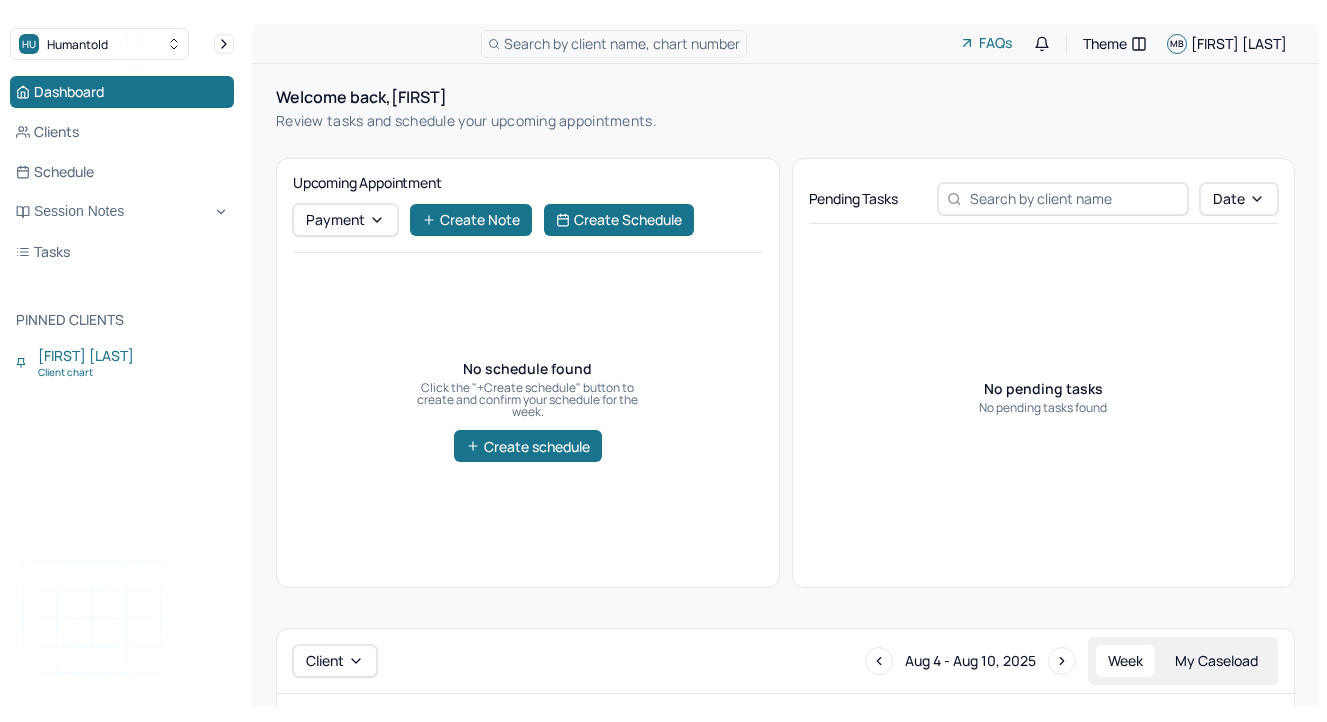 scroll, scrollTop: 0, scrollLeft: 0, axis: both 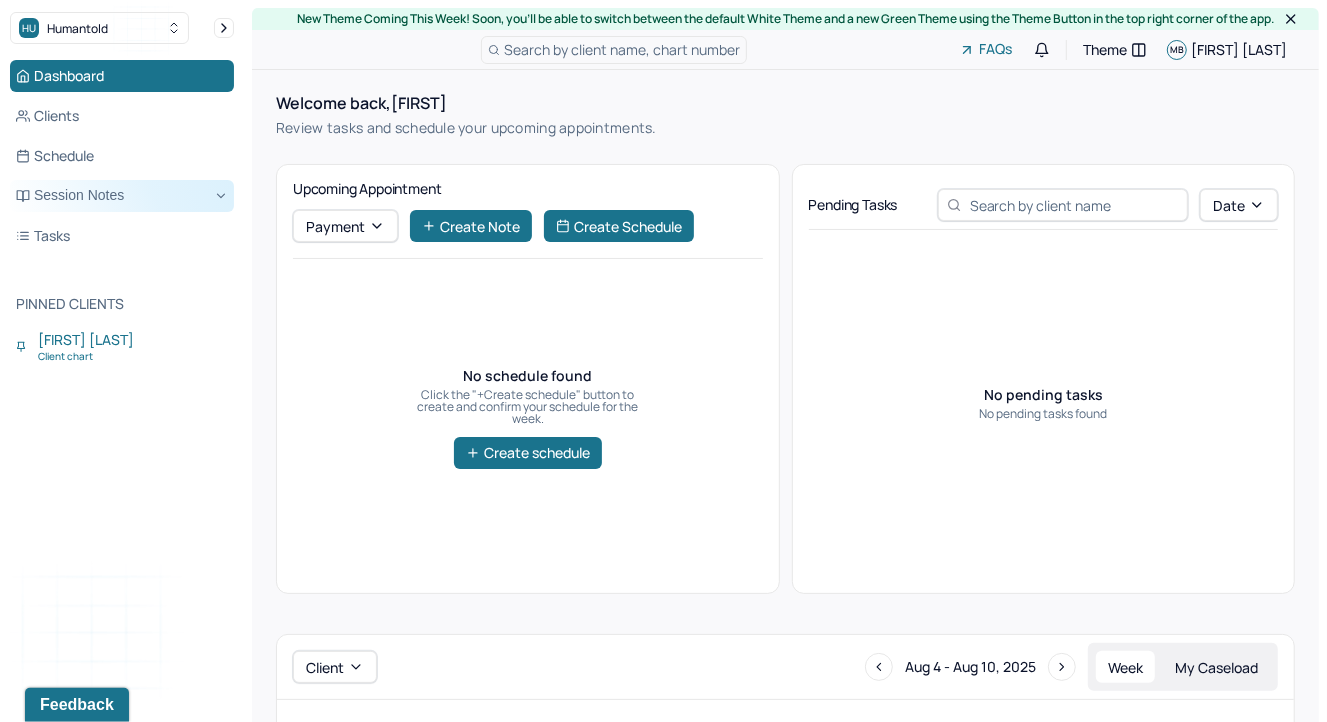 click on "Session Notes" at bounding box center [122, 196] 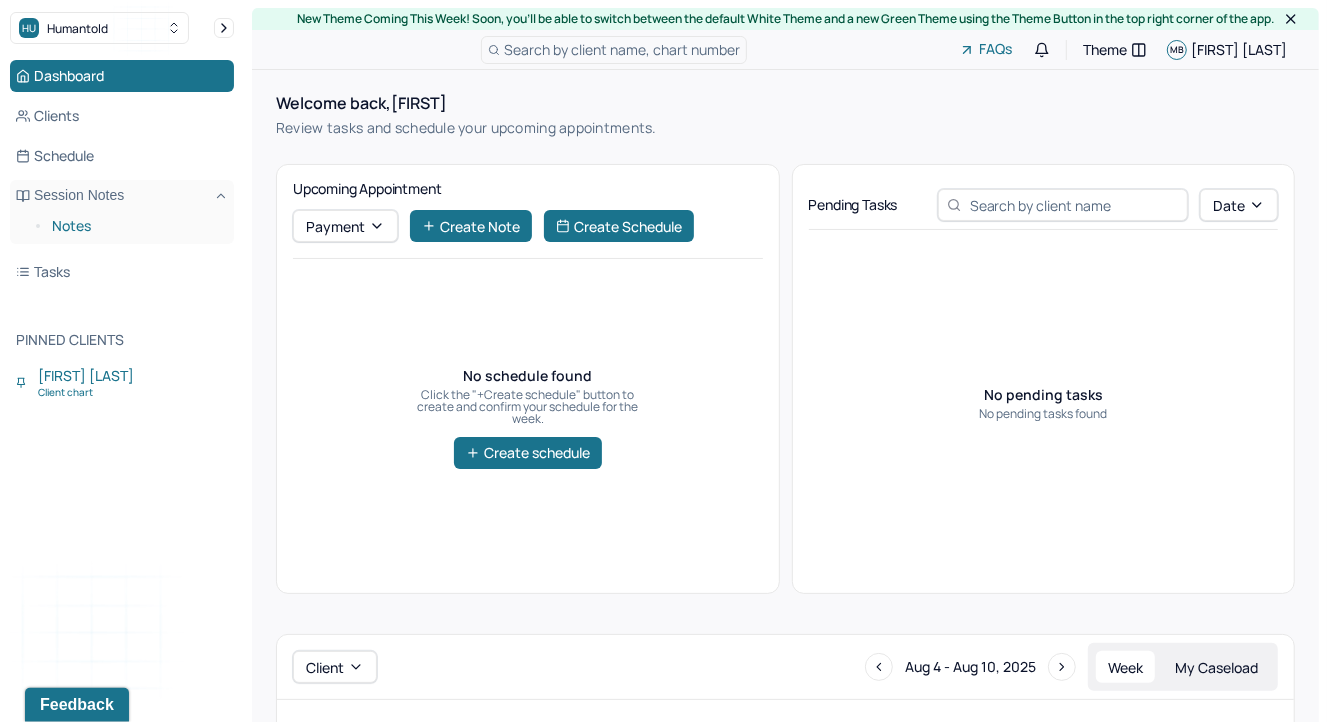 click on "Notes" at bounding box center (135, 226) 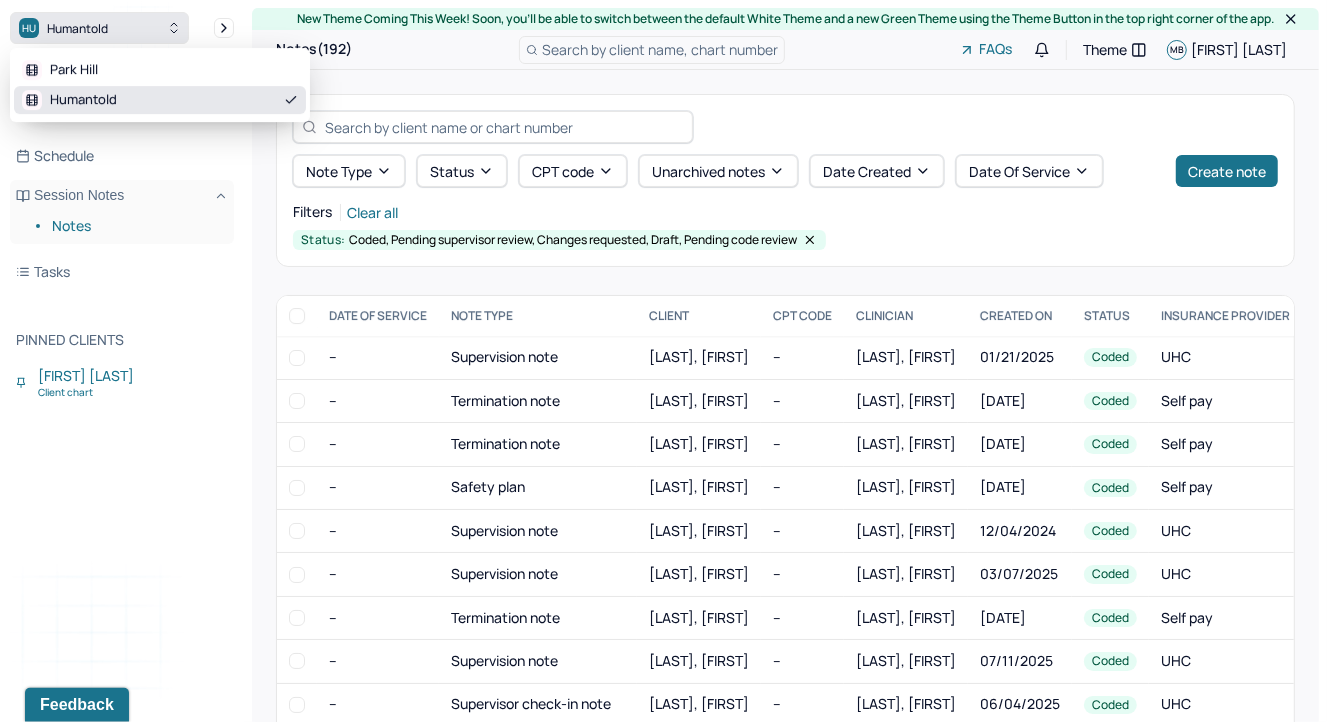 click on "Humantold" at bounding box center (77, 28) 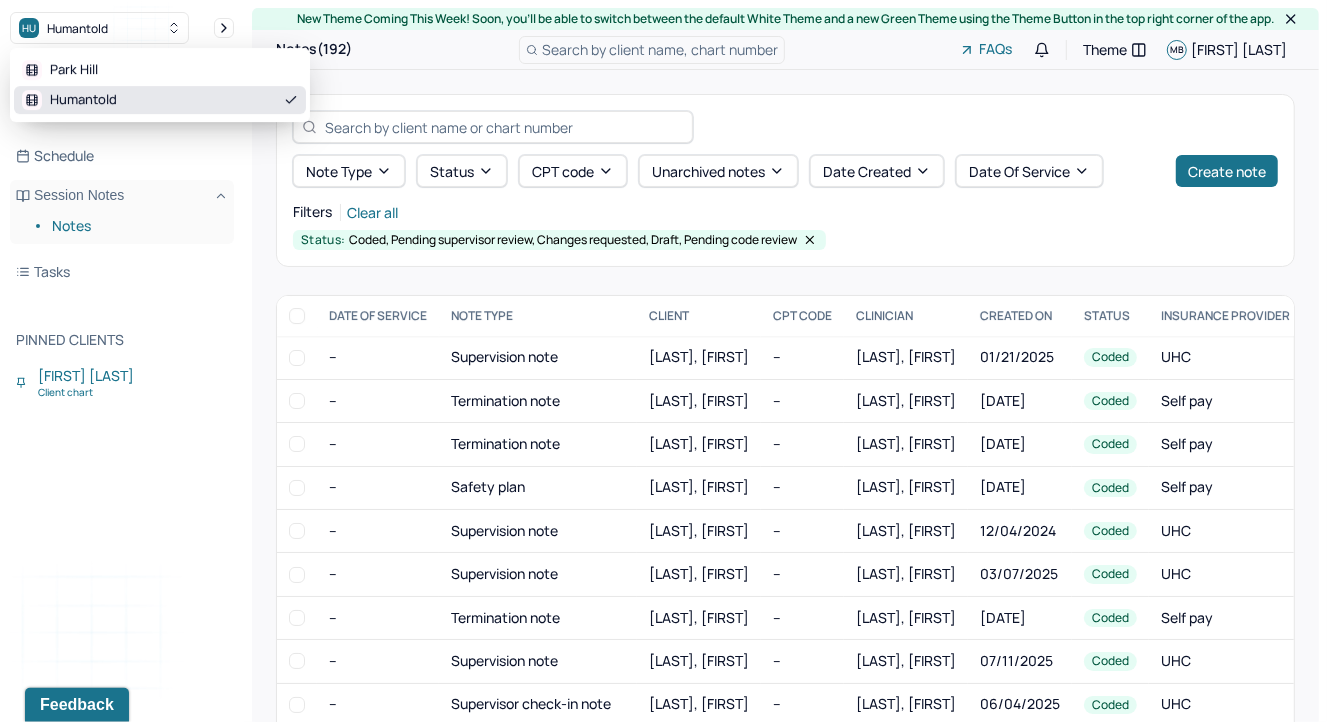 click on "Status: Coded, Pending supervisor review, Changes requested, Draft, Pending code review" at bounding box center (785, 240) 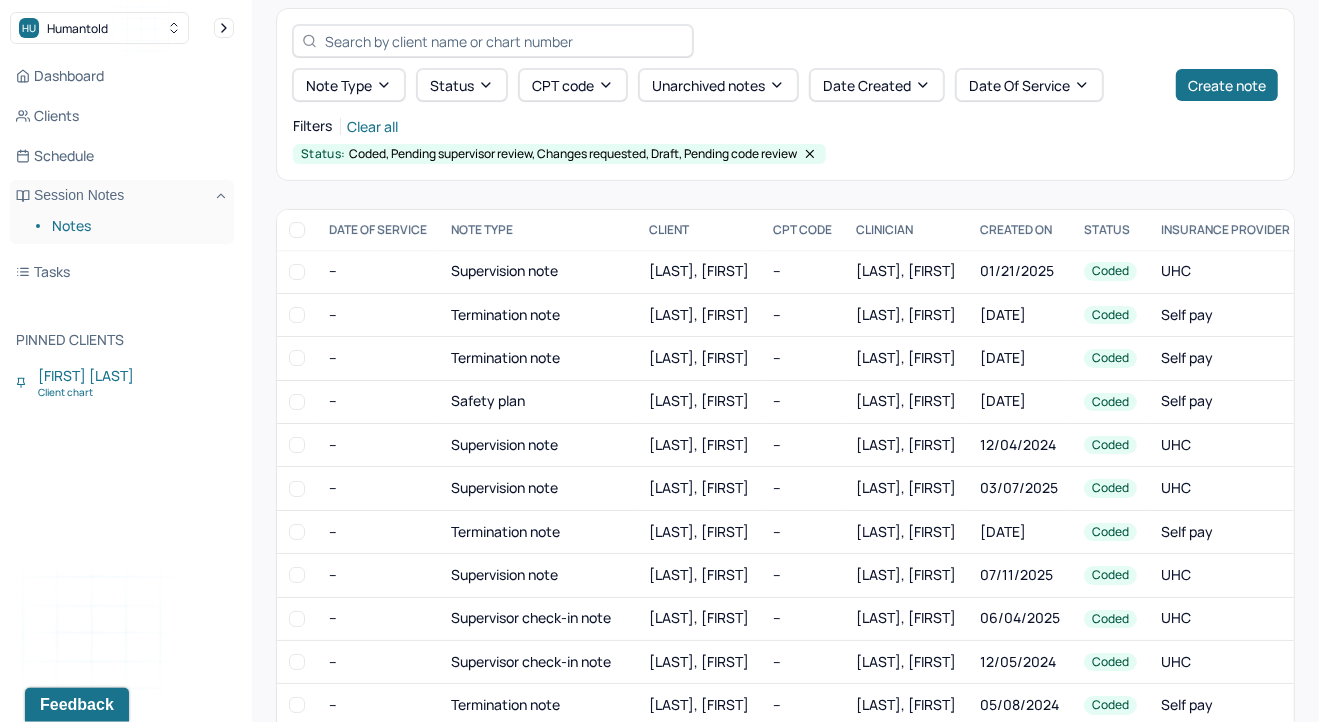 scroll, scrollTop: 113, scrollLeft: 0, axis: vertical 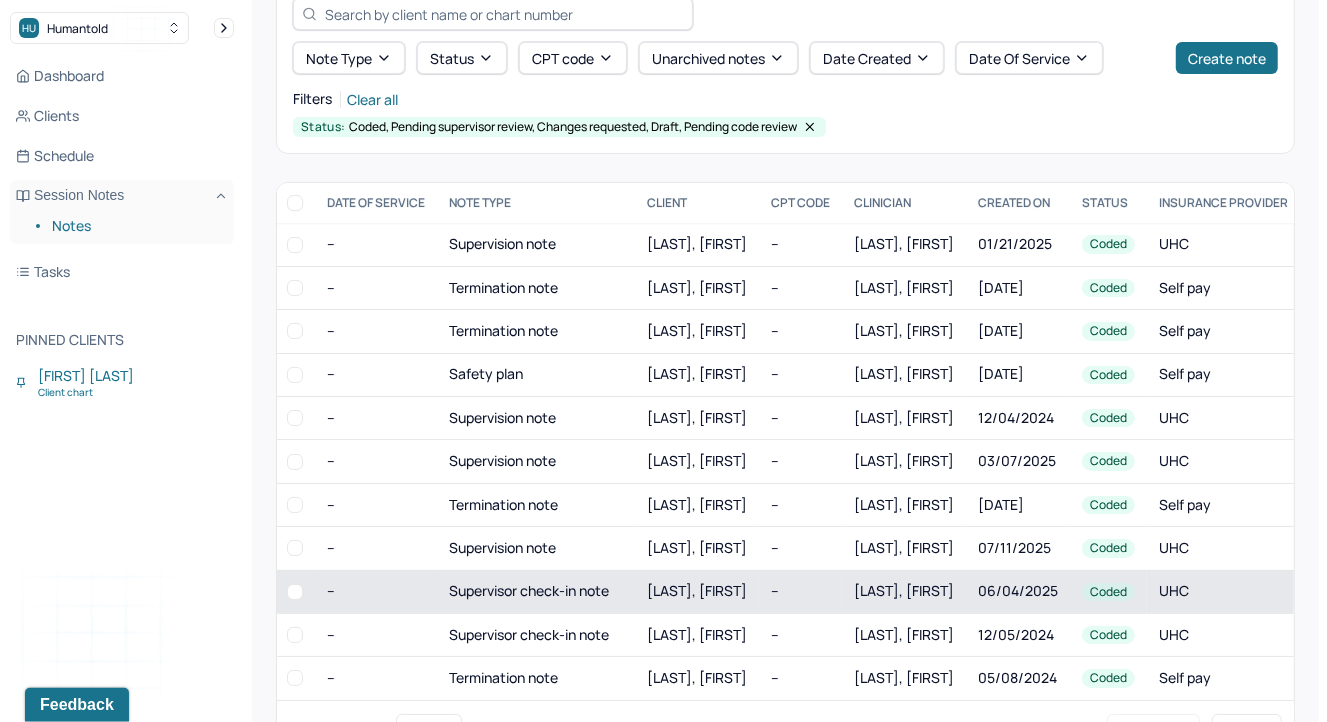 click on "[LAST], [FIRST]" at bounding box center (697, 591) 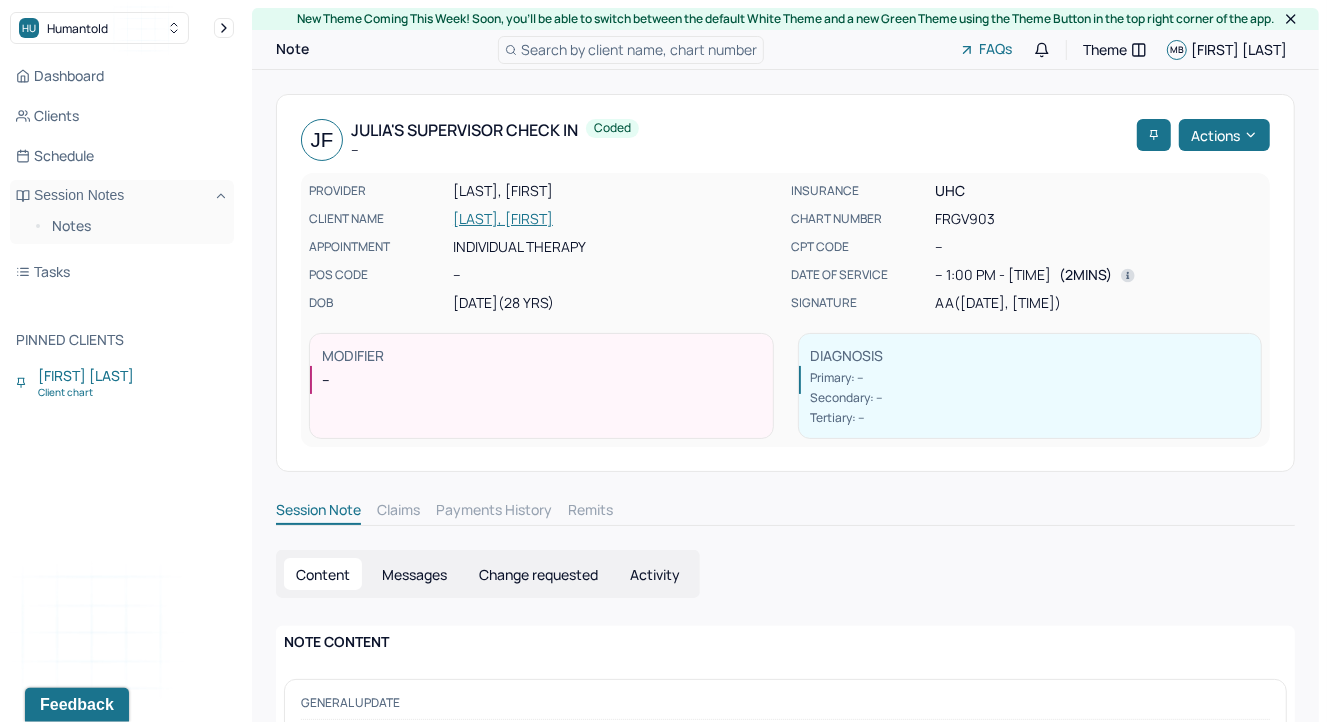 scroll, scrollTop: 88, scrollLeft: 0, axis: vertical 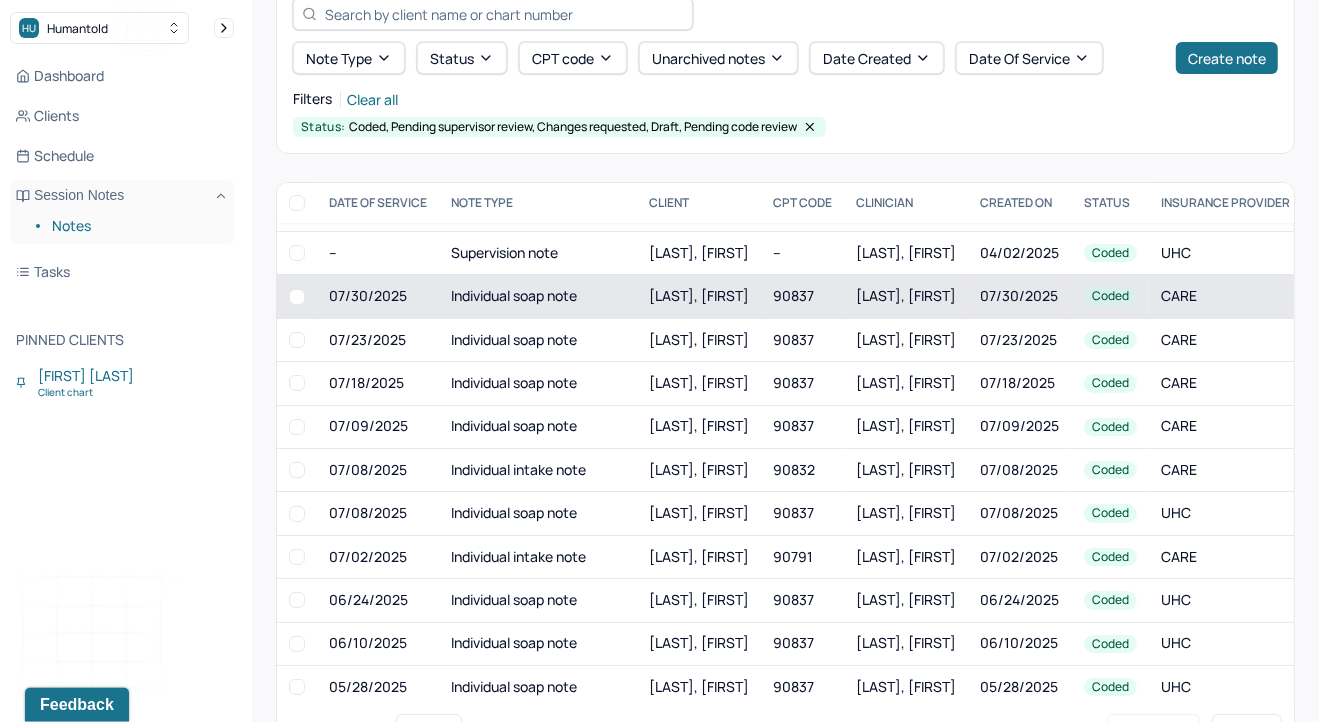 click on "Individual soap note" at bounding box center [538, 296] 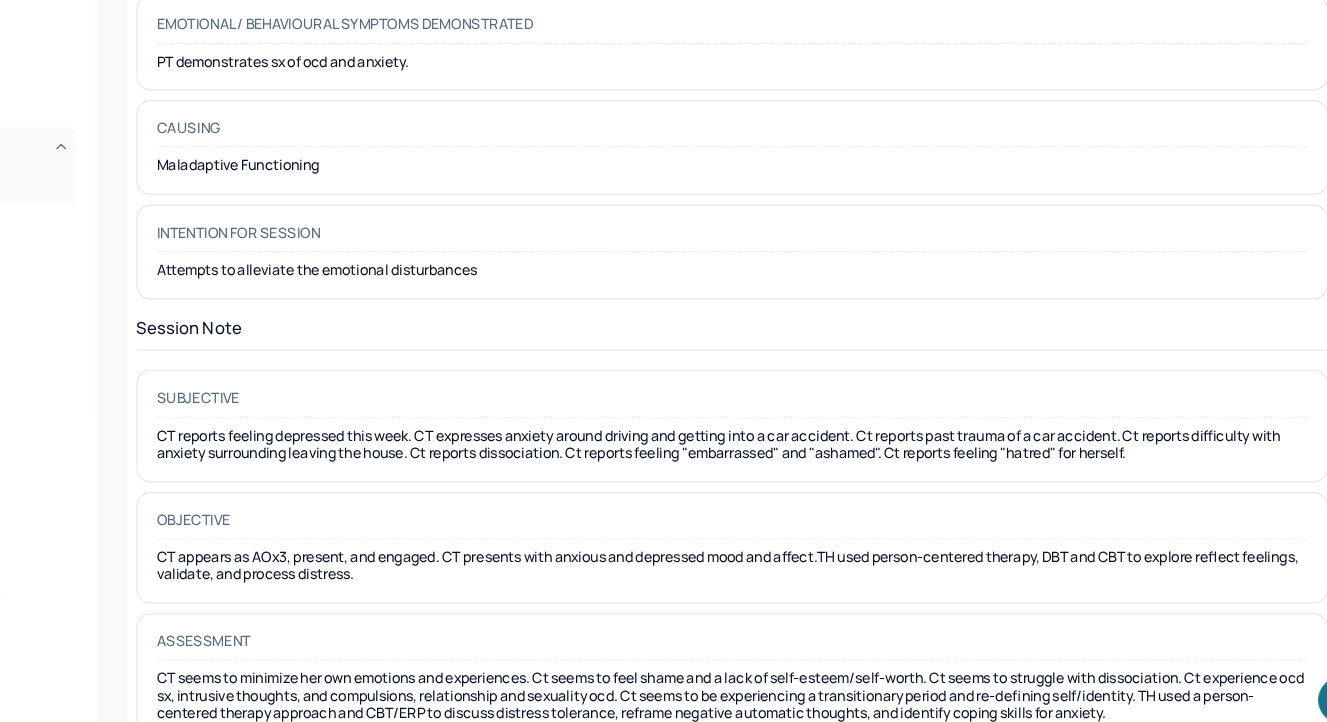scroll, scrollTop: 1353, scrollLeft: 0, axis: vertical 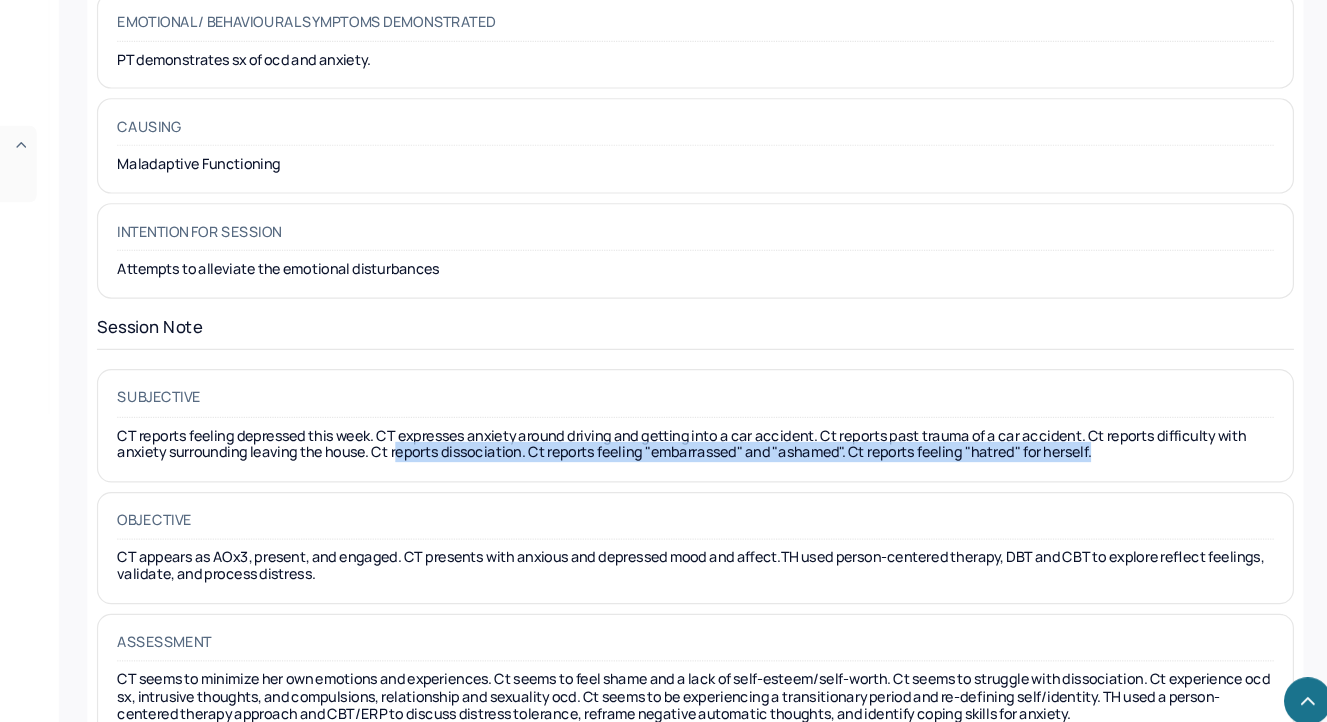 drag, startPoint x: 540, startPoint y: 453, endPoint x: 1054, endPoint y: 460, distance: 514.04767 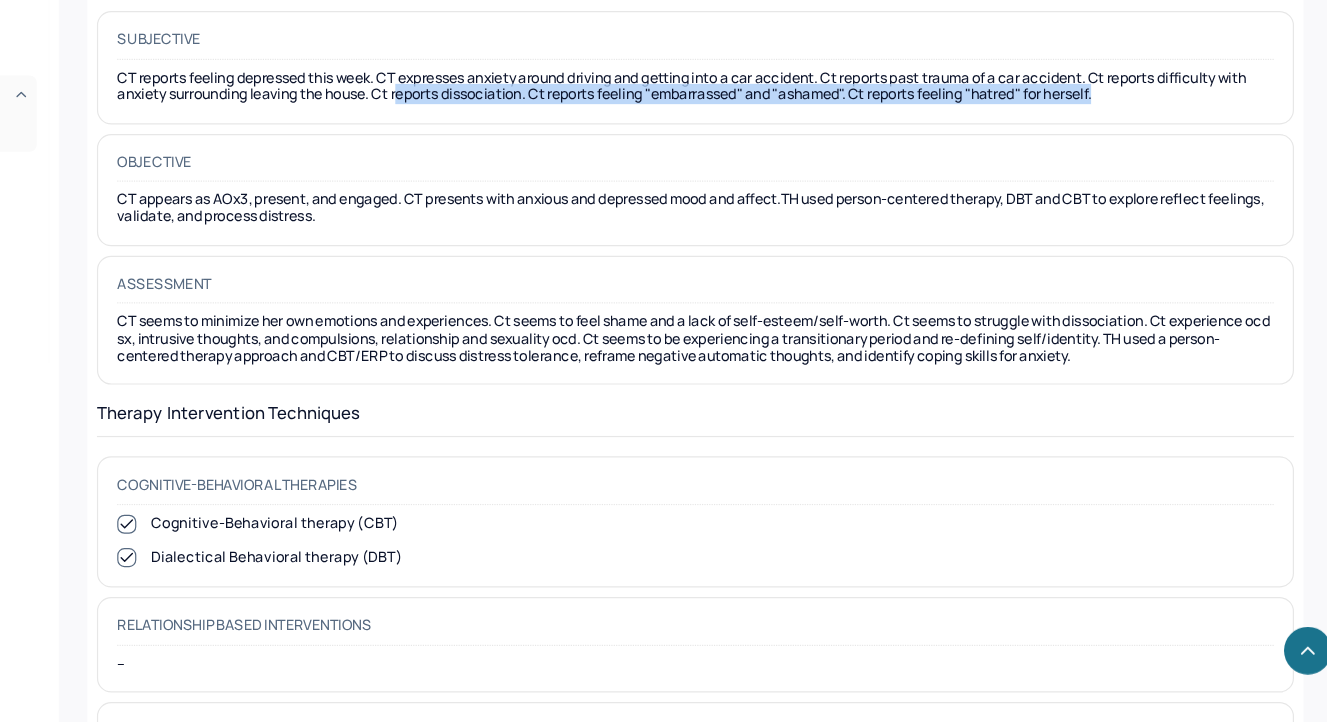 scroll, scrollTop: 1611, scrollLeft: 0, axis: vertical 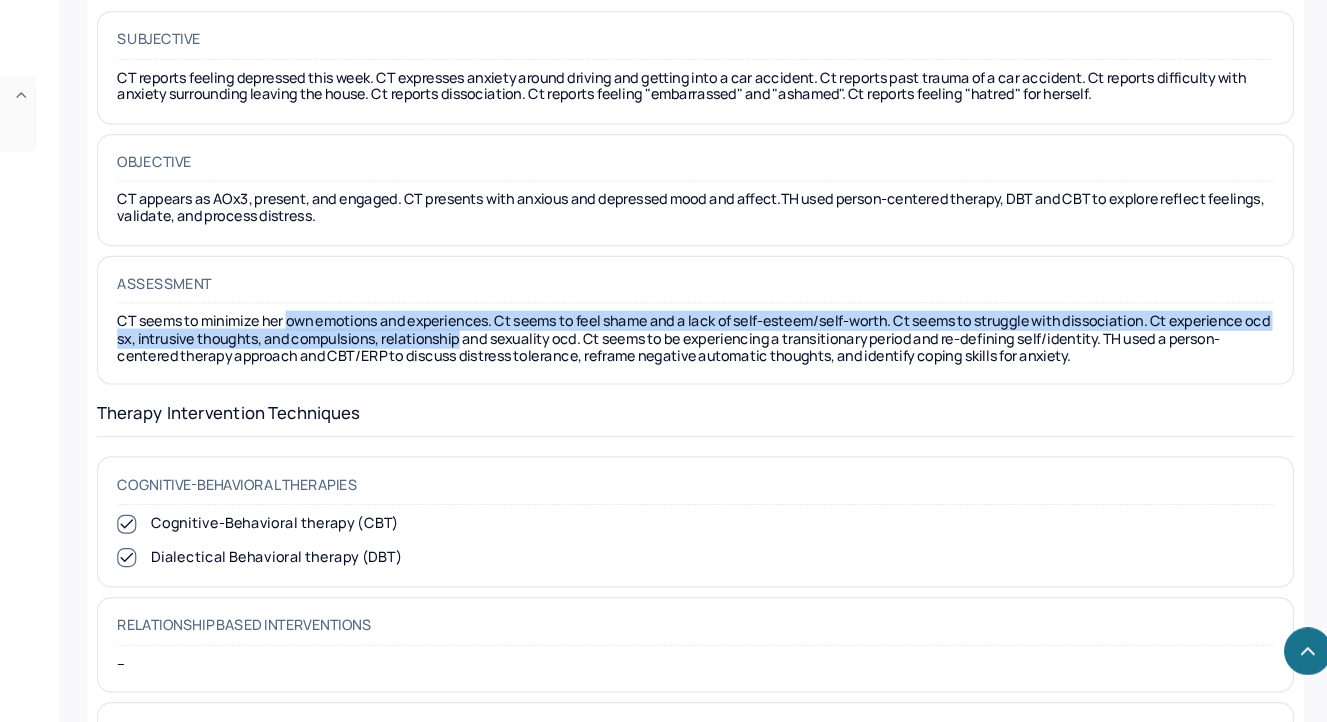 drag, startPoint x: 445, startPoint y: 378, endPoint x: 618, endPoint y: 393, distance: 173.64908 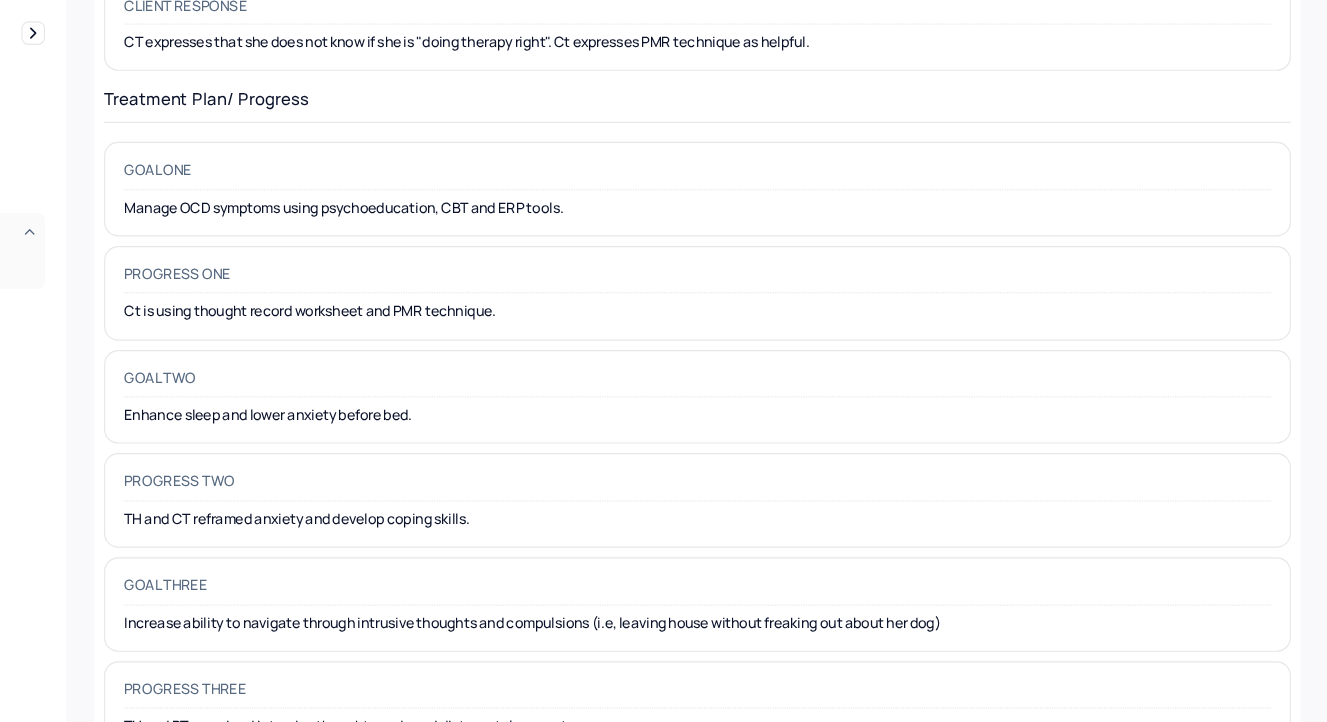 scroll, scrollTop: 2905, scrollLeft: 0, axis: vertical 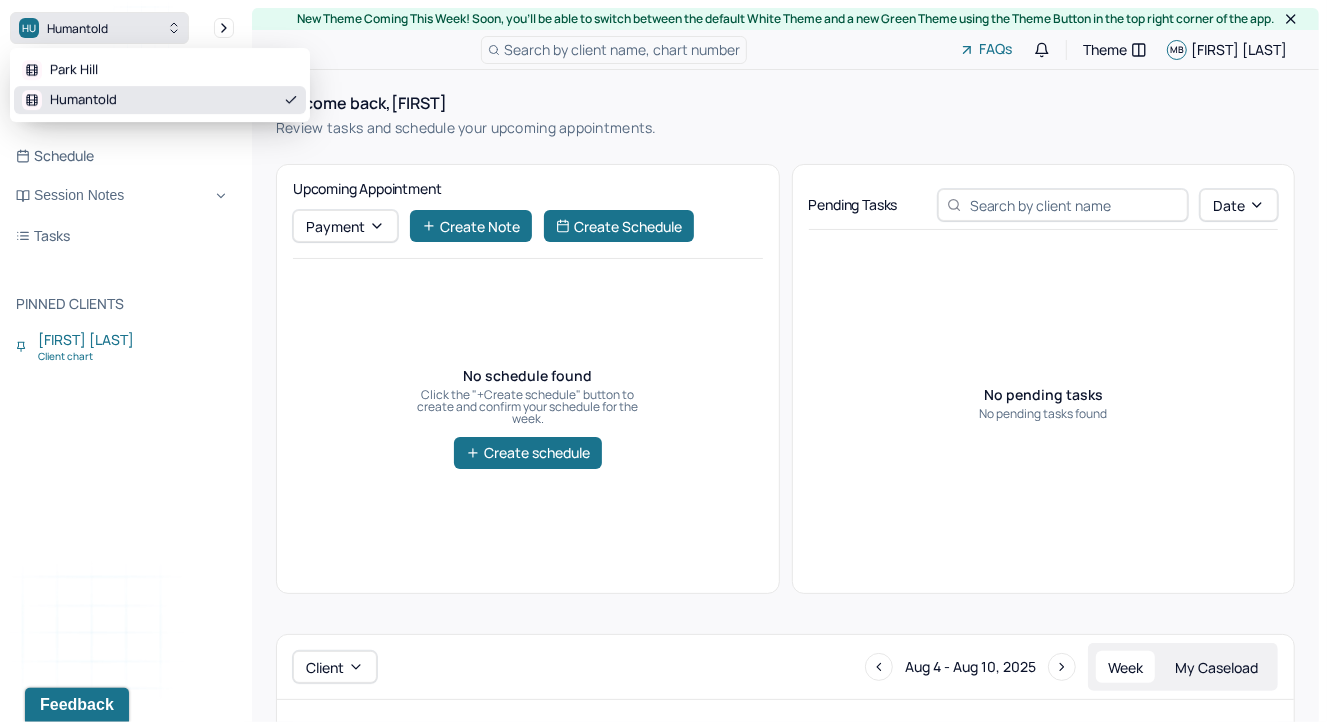 click on "Humantold" at bounding box center [77, 28] 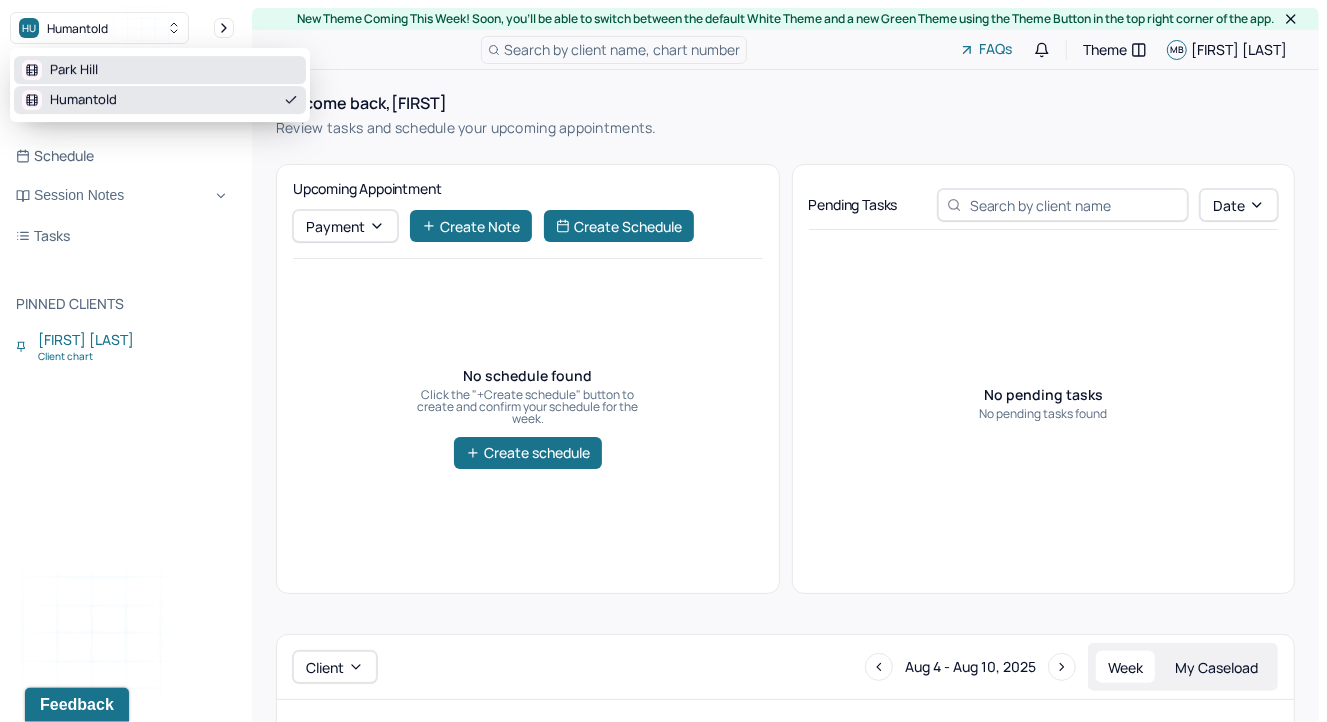 click on "Park Hill" at bounding box center (160, 70) 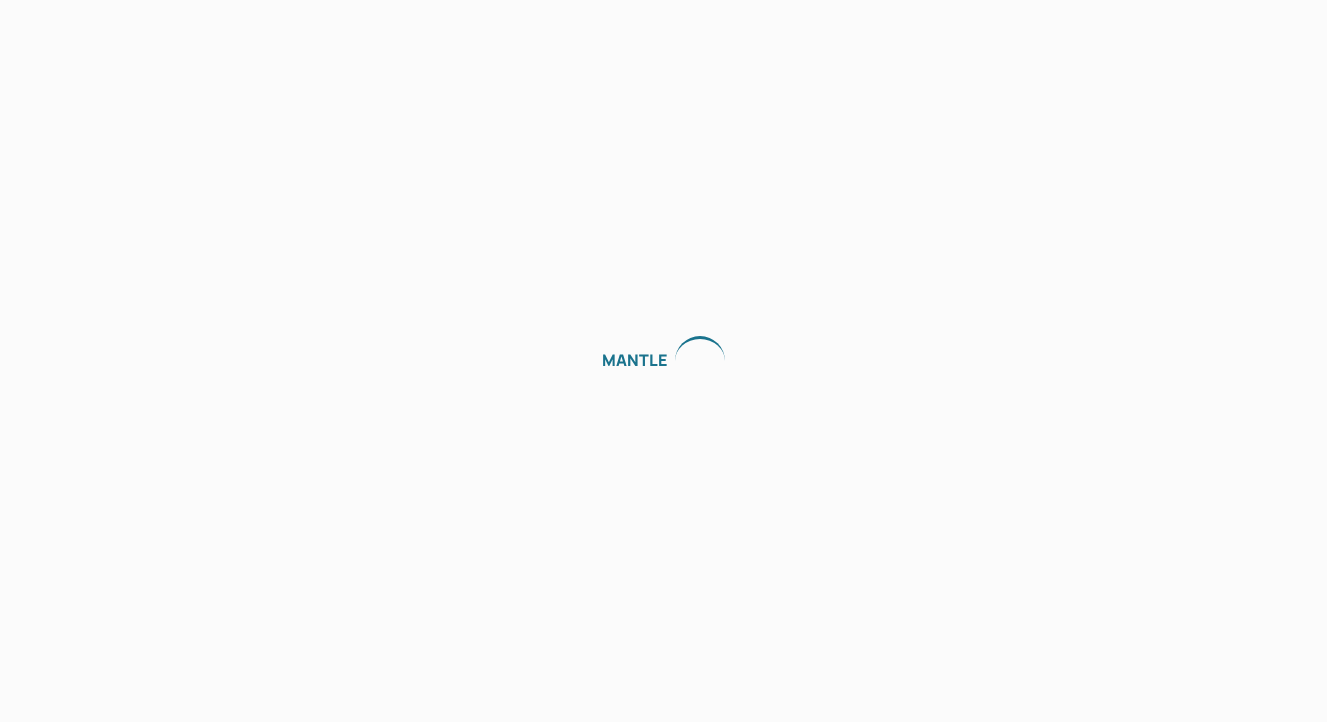 scroll, scrollTop: 0, scrollLeft: 0, axis: both 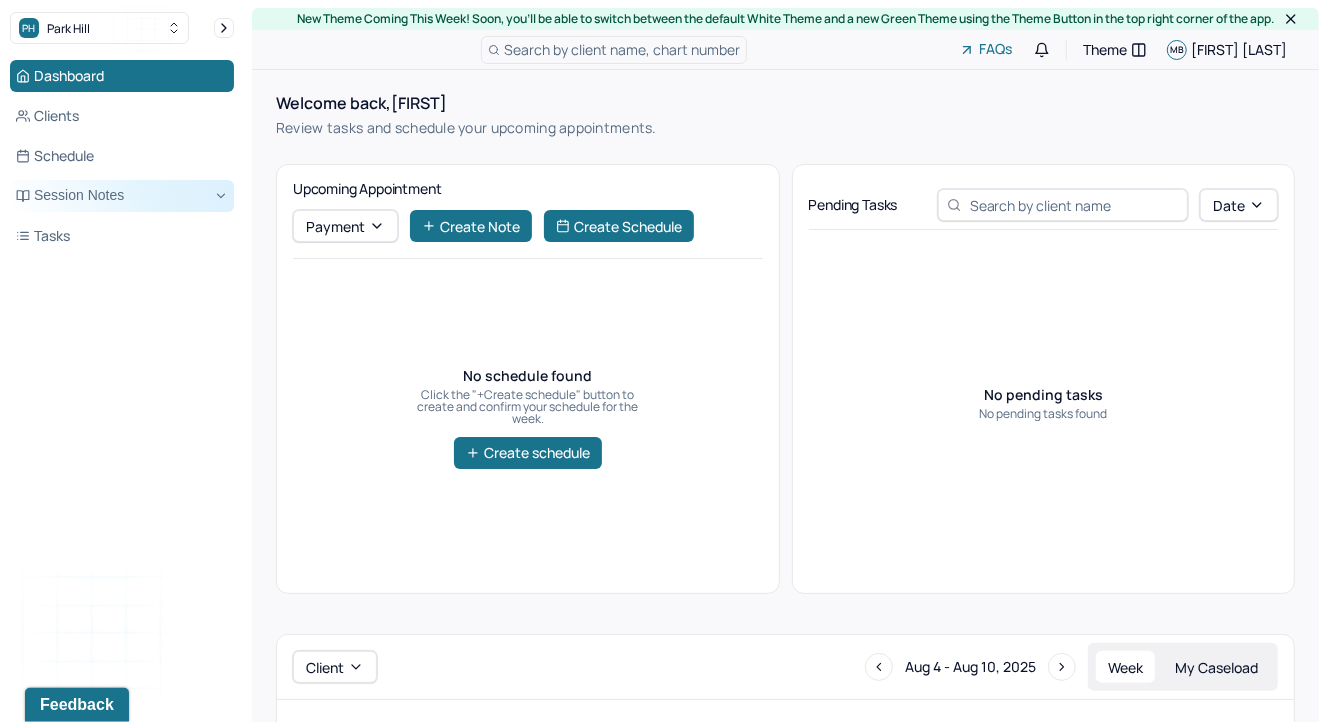 click on "Session Notes" at bounding box center [122, 196] 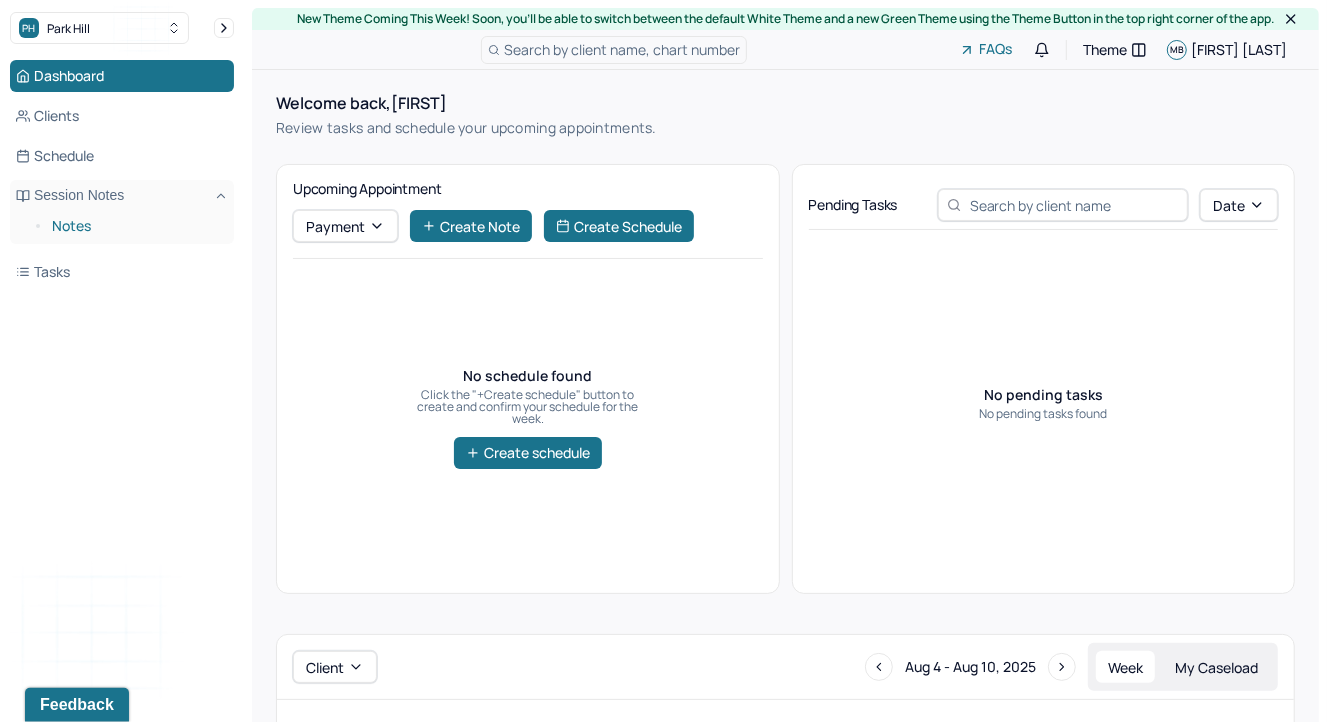 click on "Notes" at bounding box center (135, 226) 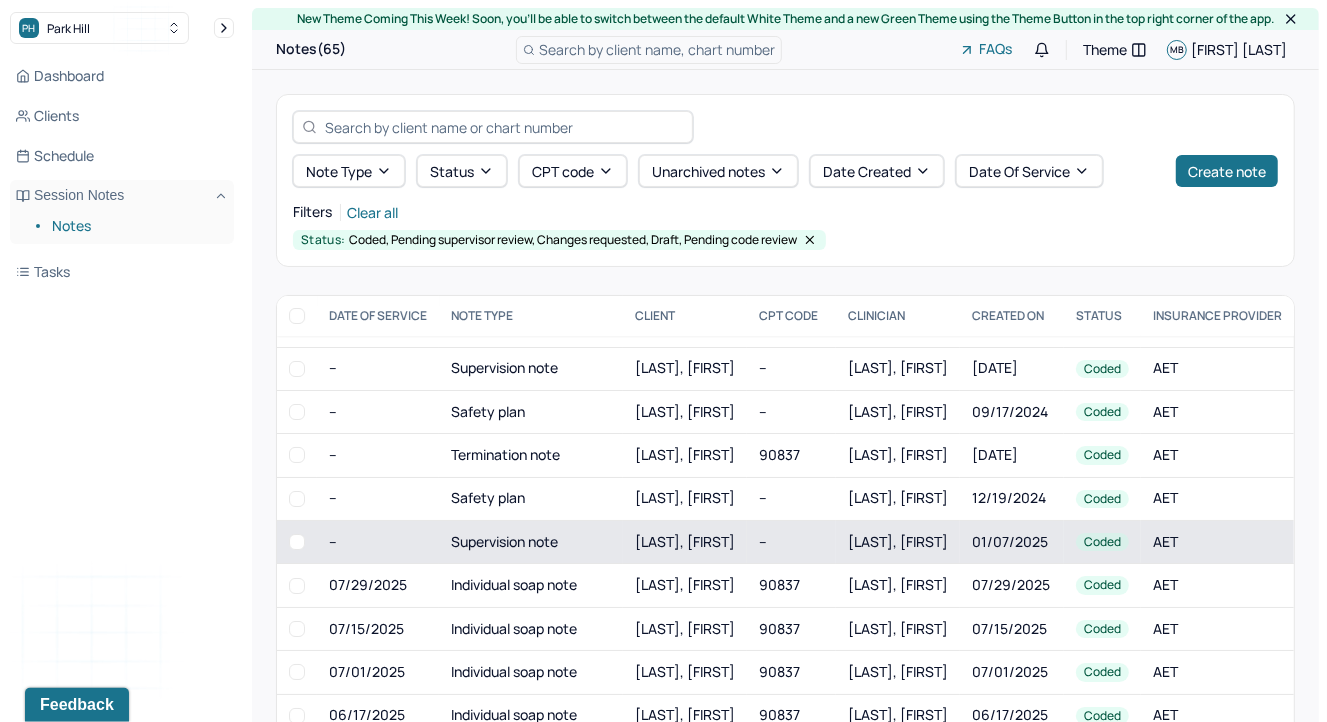 scroll, scrollTop: 350, scrollLeft: 0, axis: vertical 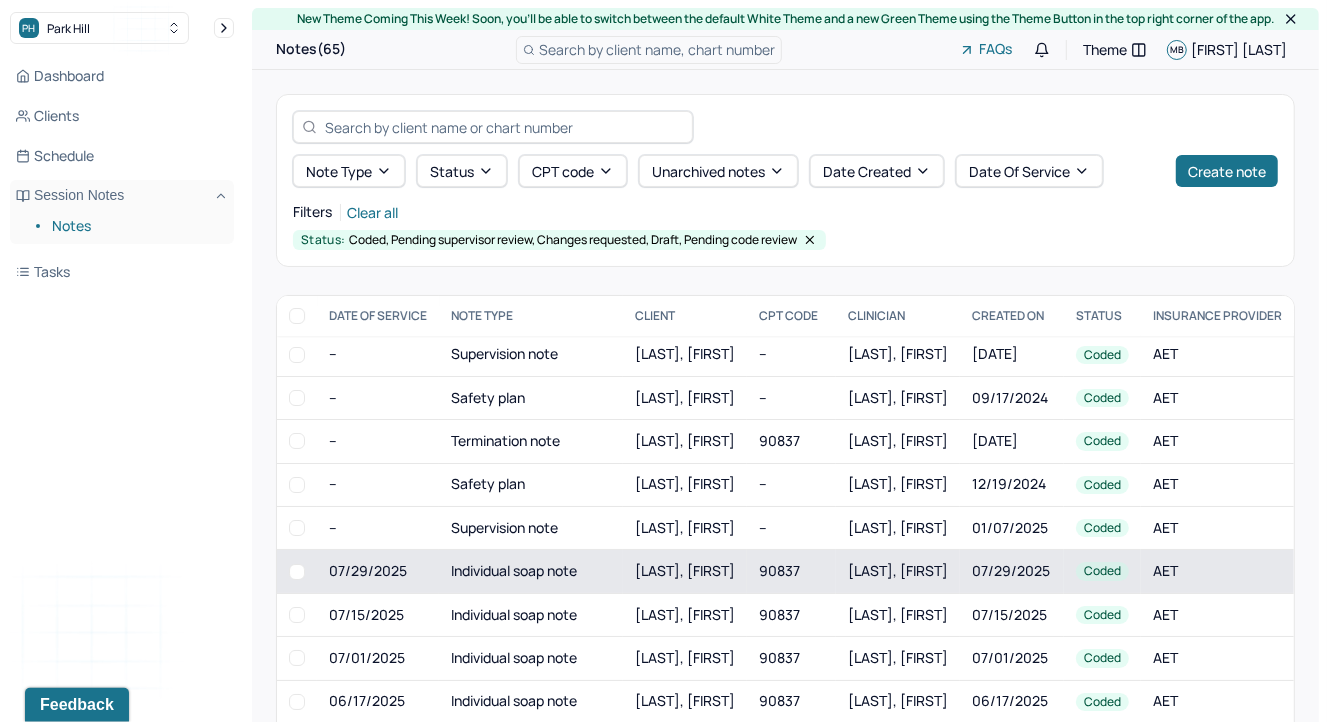 click on "Individual soap note" at bounding box center (531, 571) 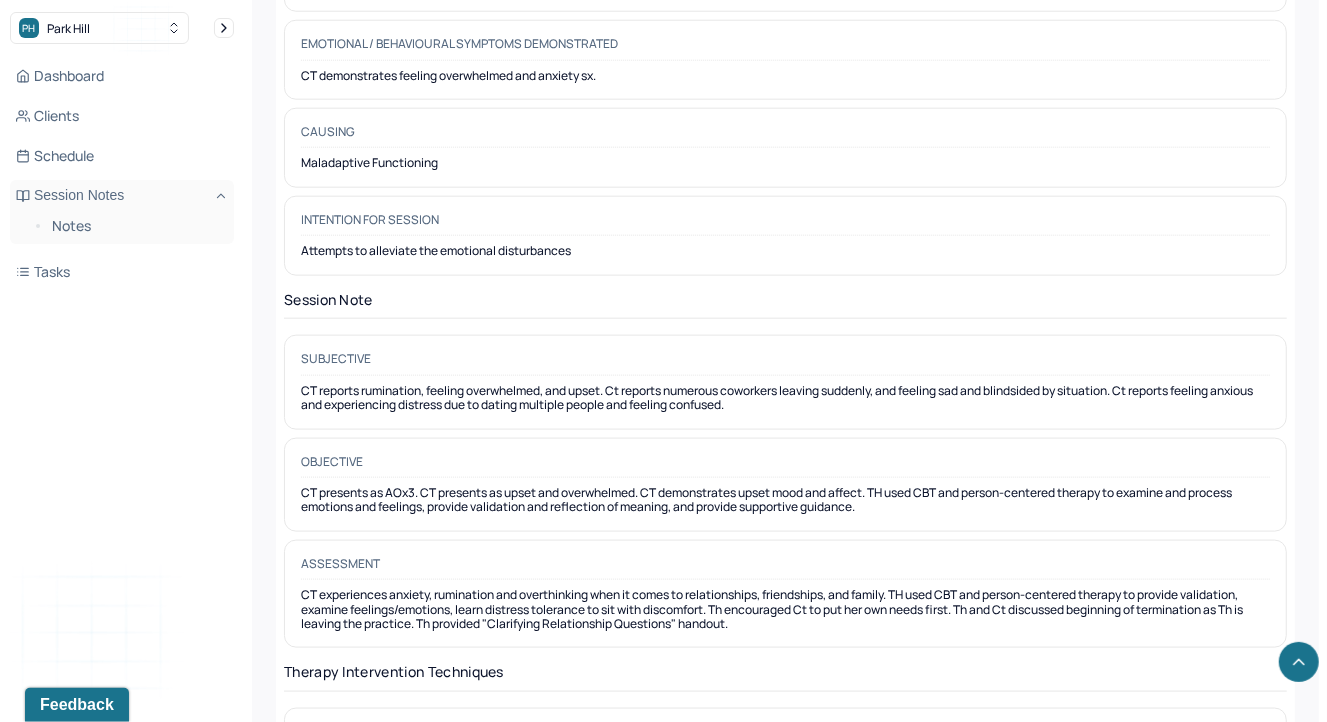 scroll, scrollTop: 1469, scrollLeft: 0, axis: vertical 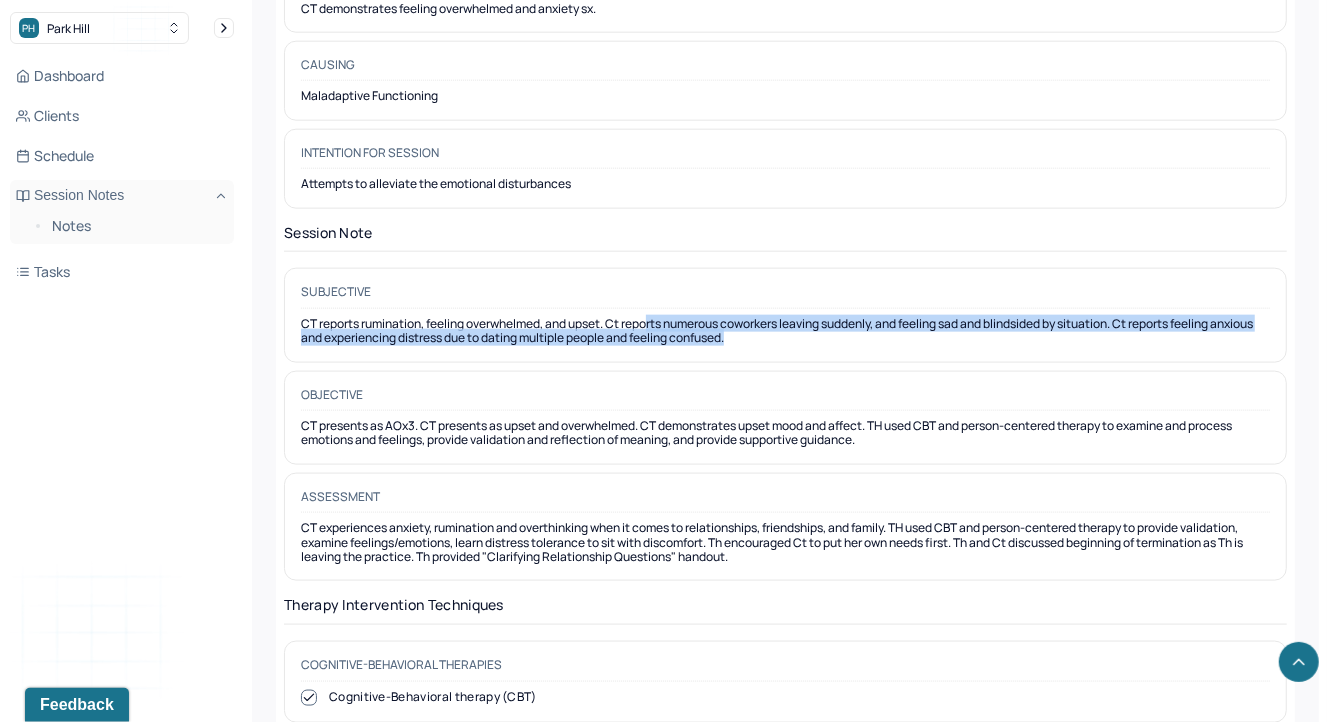 drag, startPoint x: 657, startPoint y: 316, endPoint x: 801, endPoint y: 349, distance: 147.73286 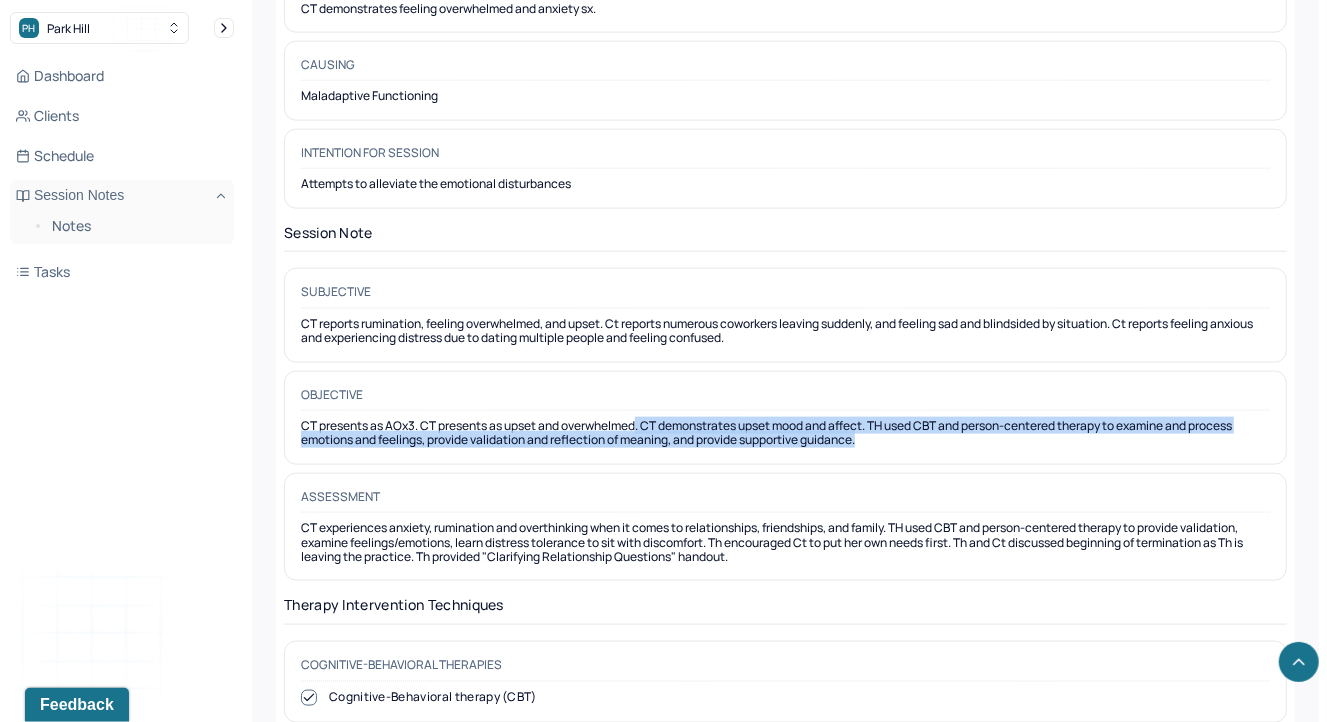 drag, startPoint x: 641, startPoint y: 424, endPoint x: 715, endPoint y: 455, distance: 80.23092 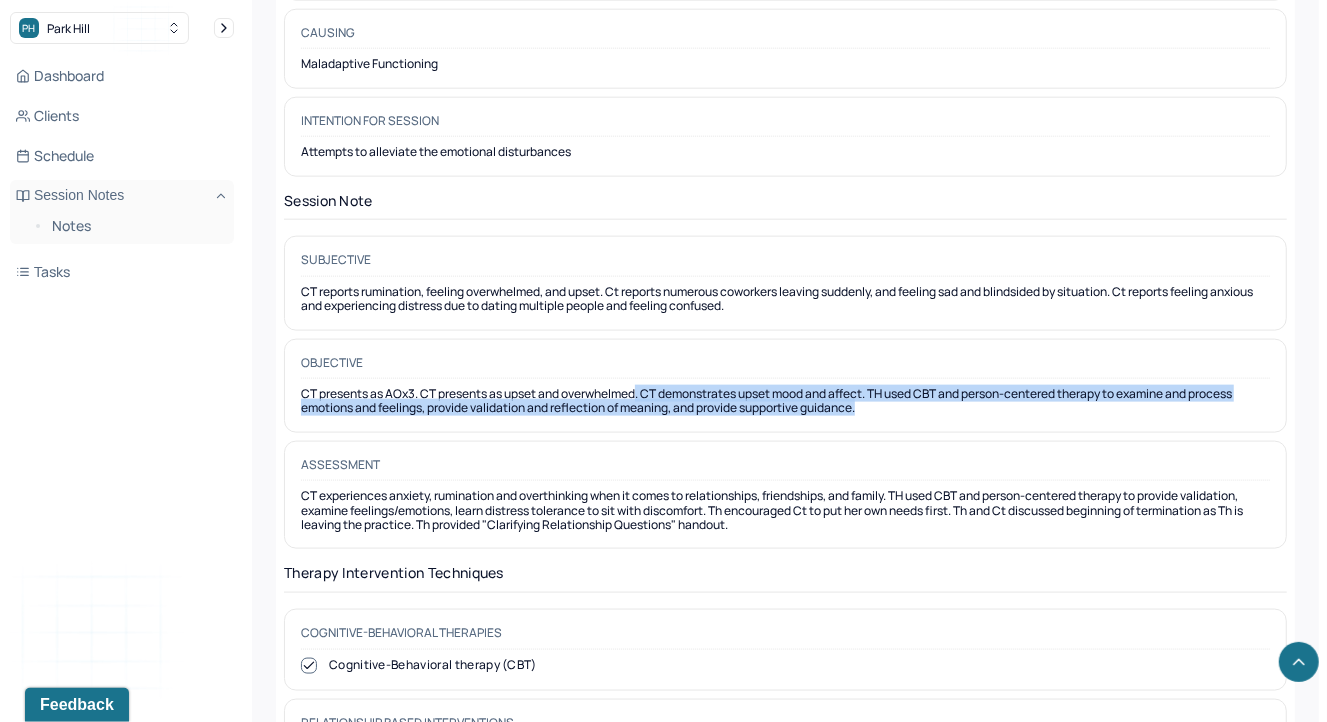 scroll, scrollTop: 1502, scrollLeft: 0, axis: vertical 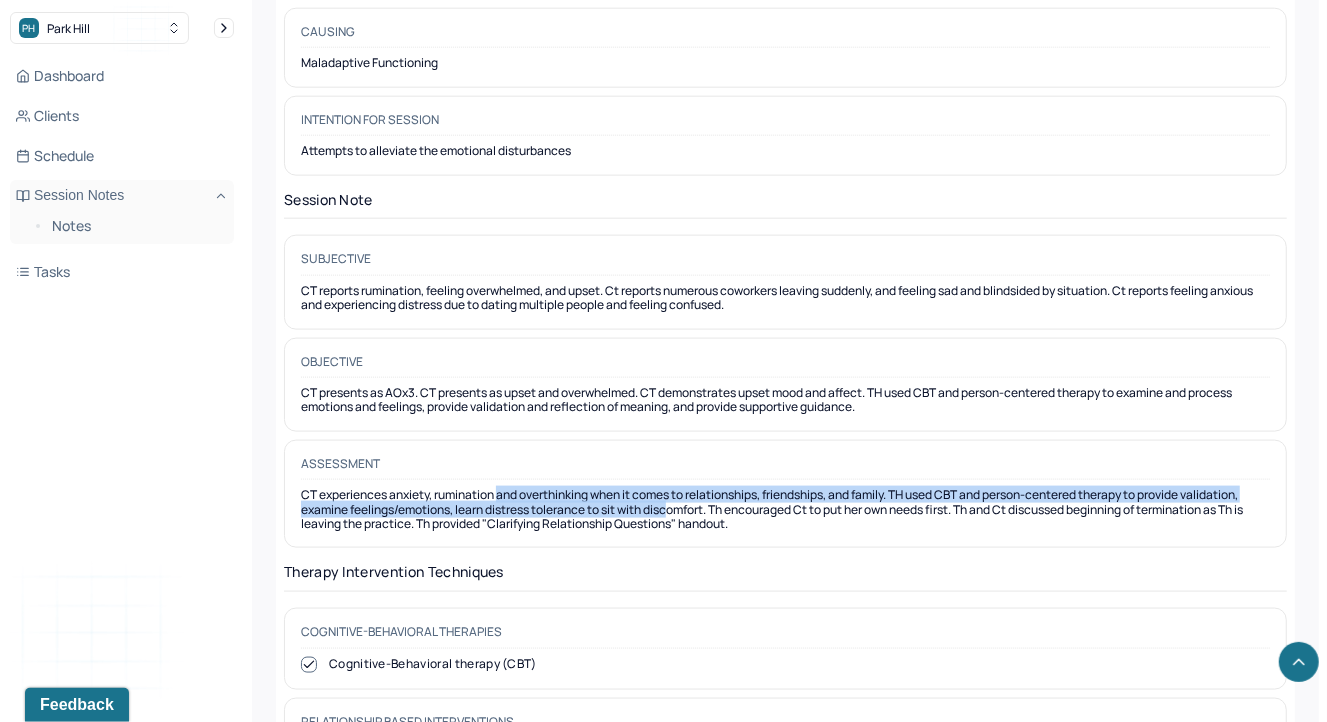 drag, startPoint x: 500, startPoint y: 491, endPoint x: 680, endPoint y: 504, distance: 180.46883 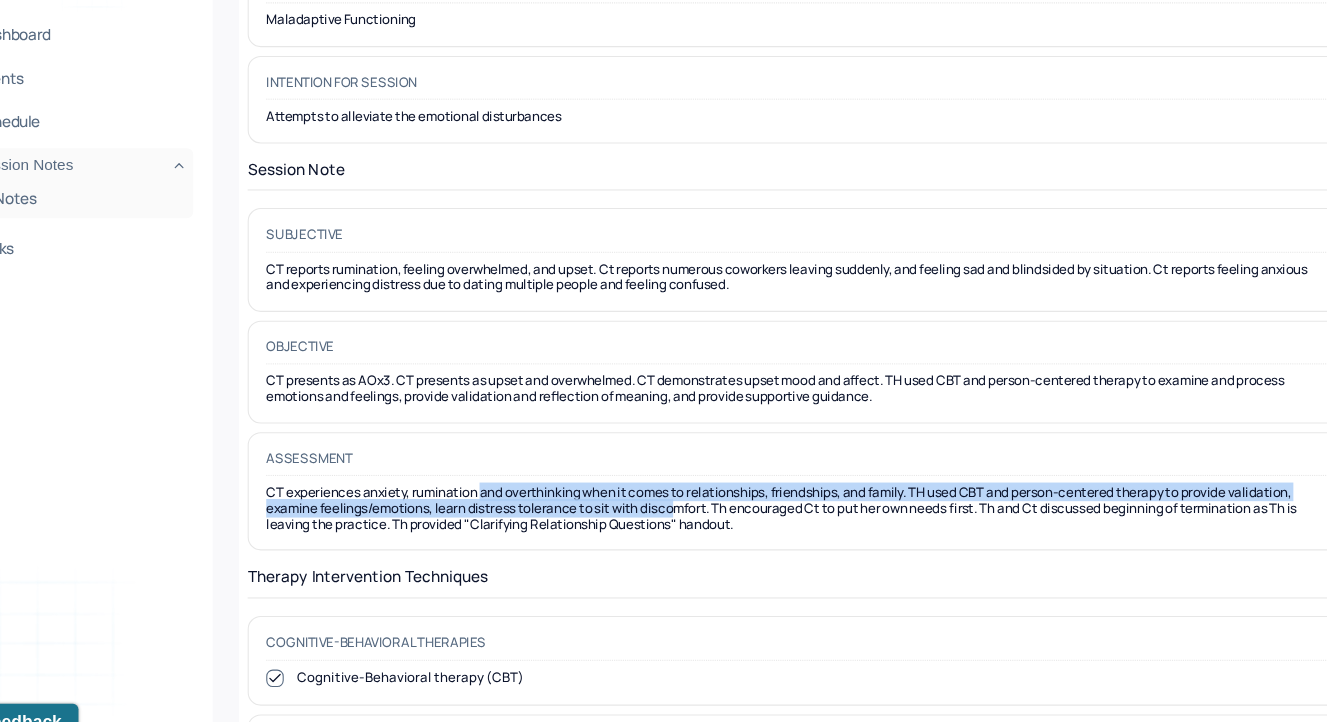 scroll, scrollTop: 1502, scrollLeft: 0, axis: vertical 